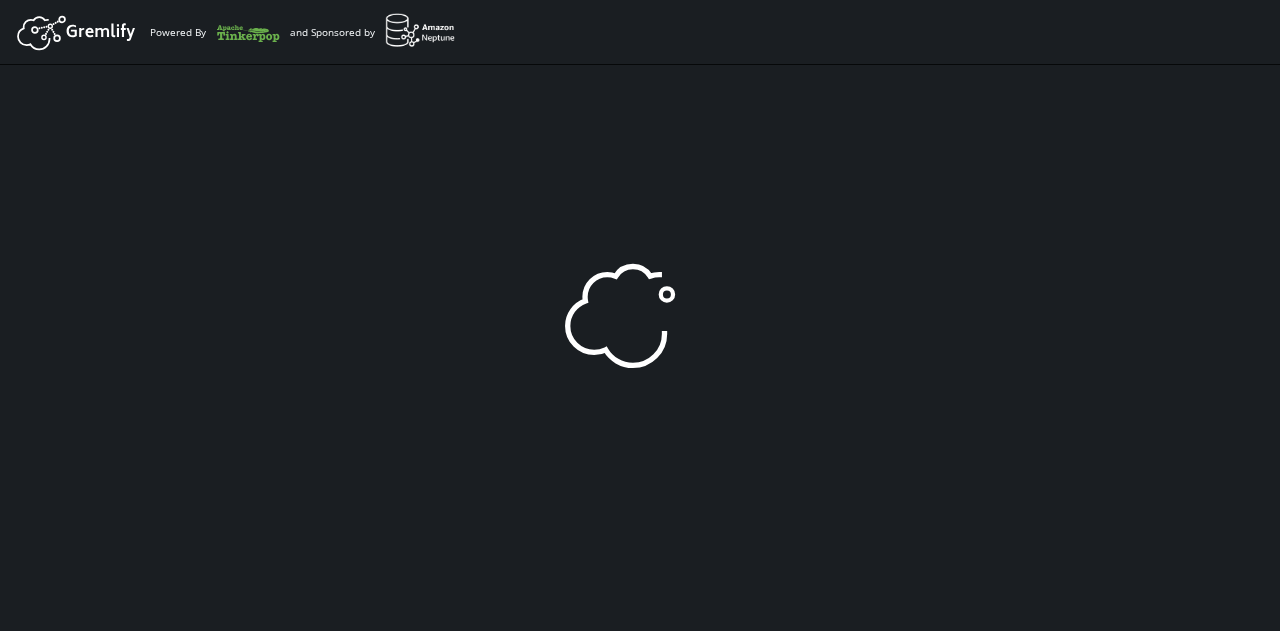 scroll, scrollTop: 0, scrollLeft: 0, axis: both 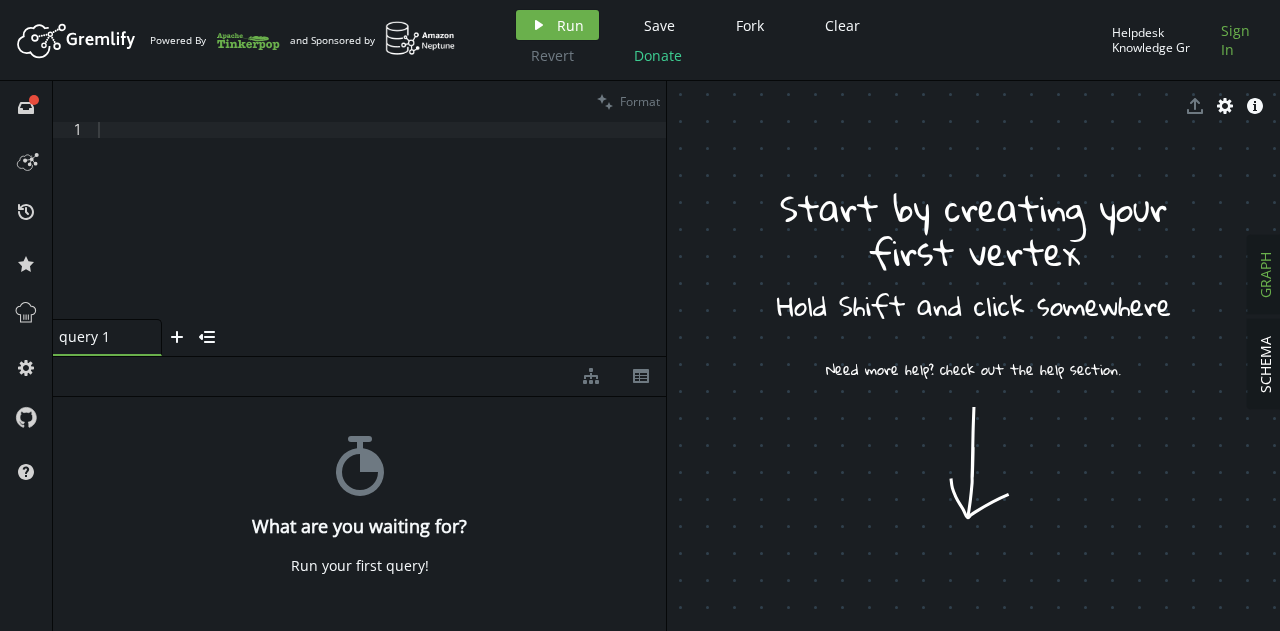 click on "Sign In" at bounding box center [659, 25] 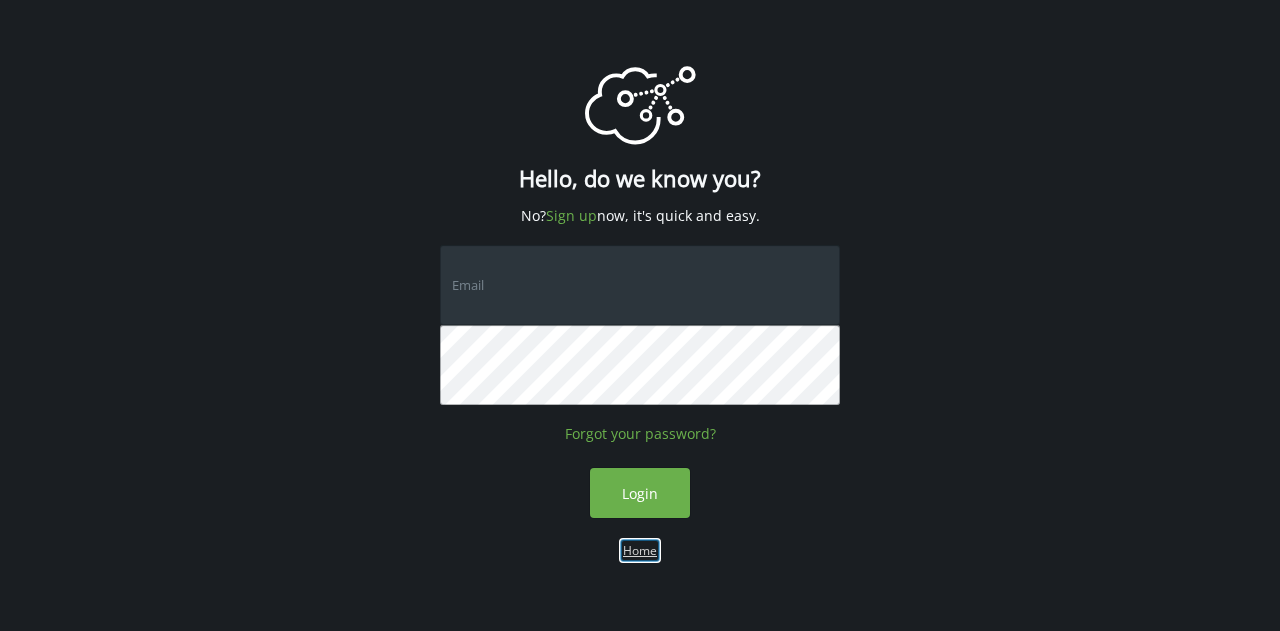 click on "Home" at bounding box center [640, 550] 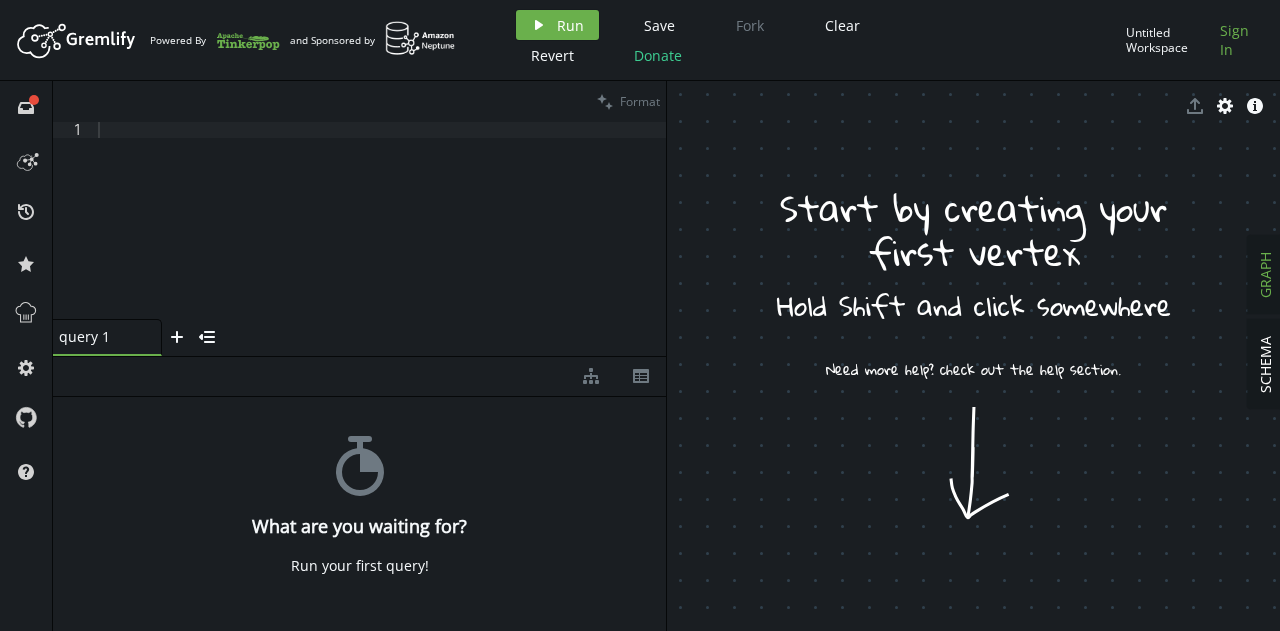 click on "Sign In" at bounding box center (659, 25) 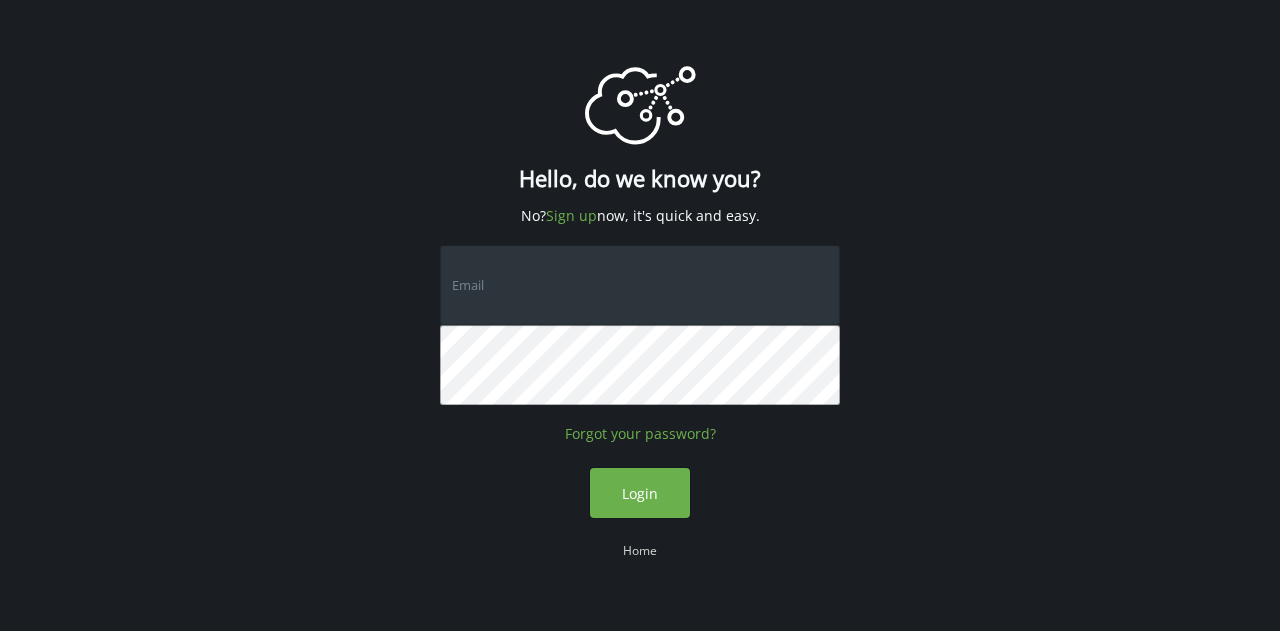 click at bounding box center (640, 285) 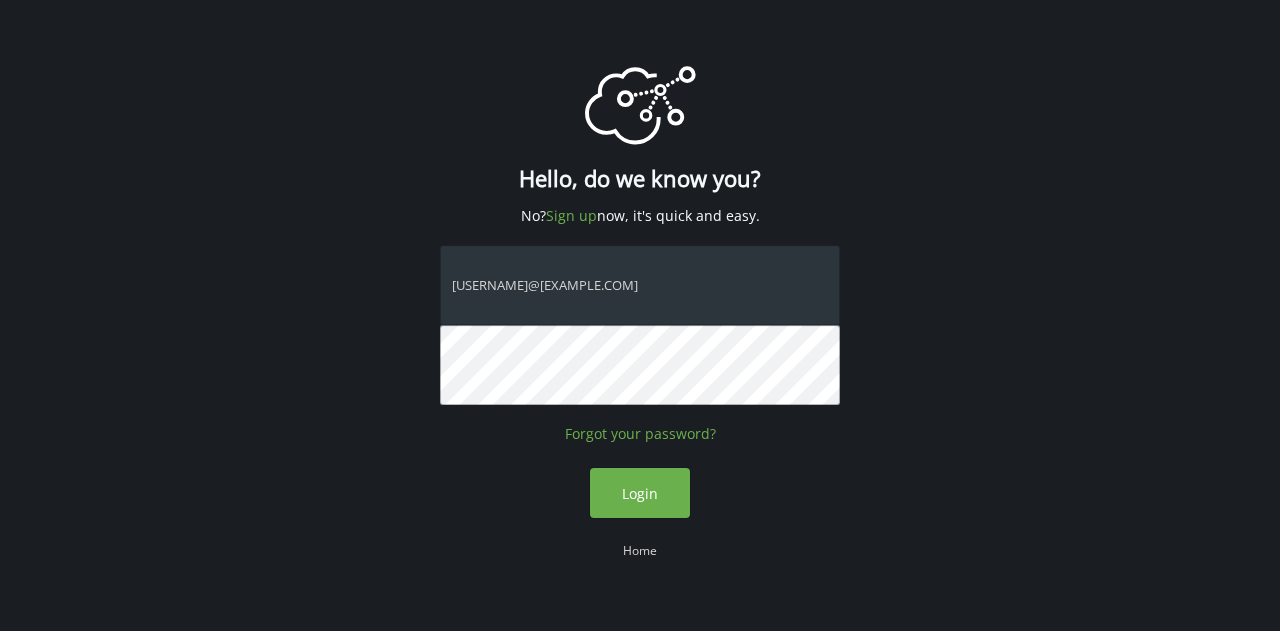 click on "Login" at bounding box center (640, 493) 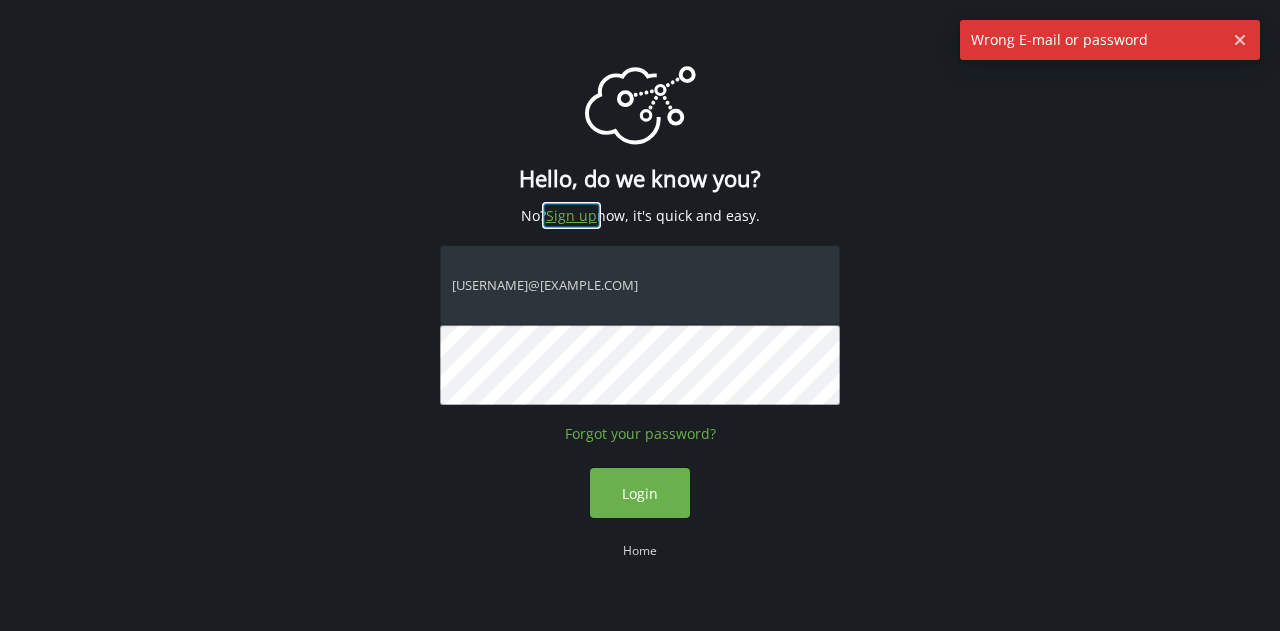 click on "Sign up" at bounding box center [571, 215] 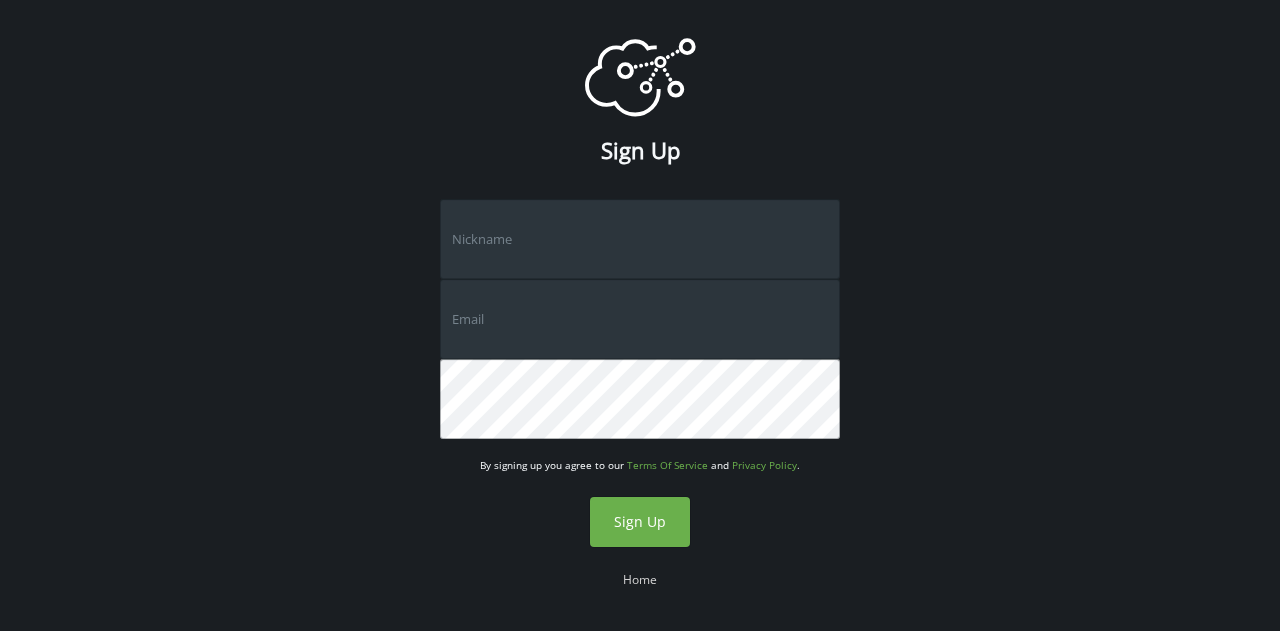 click at bounding box center [640, 239] 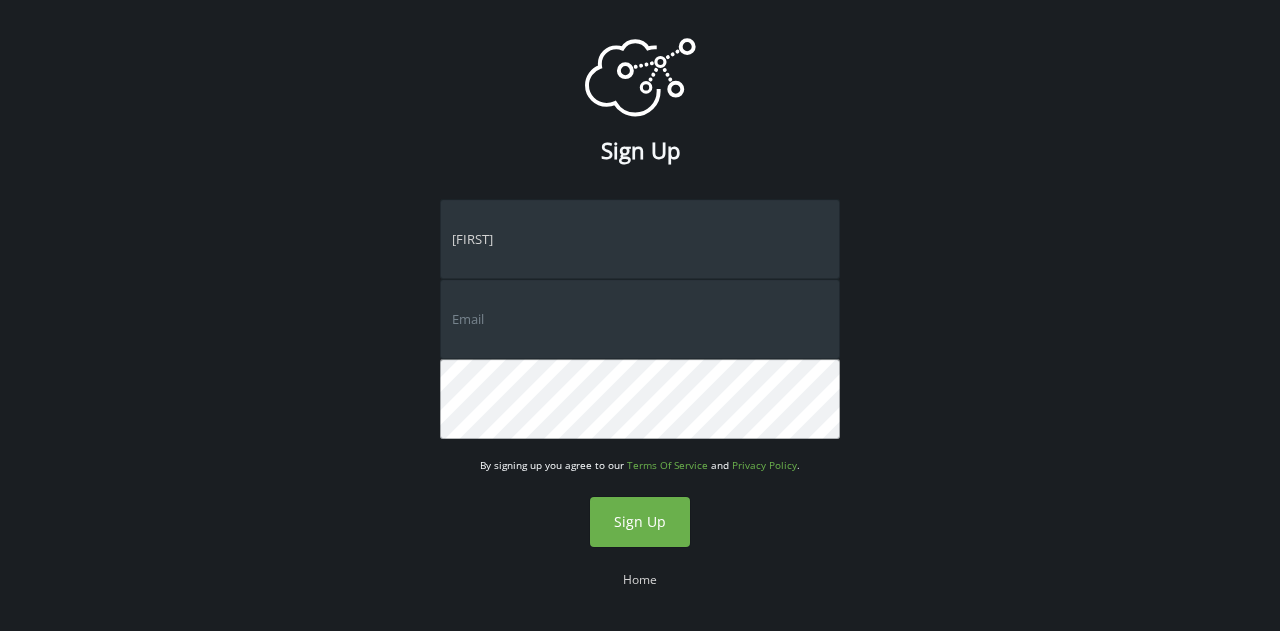 type on "[NAME]" 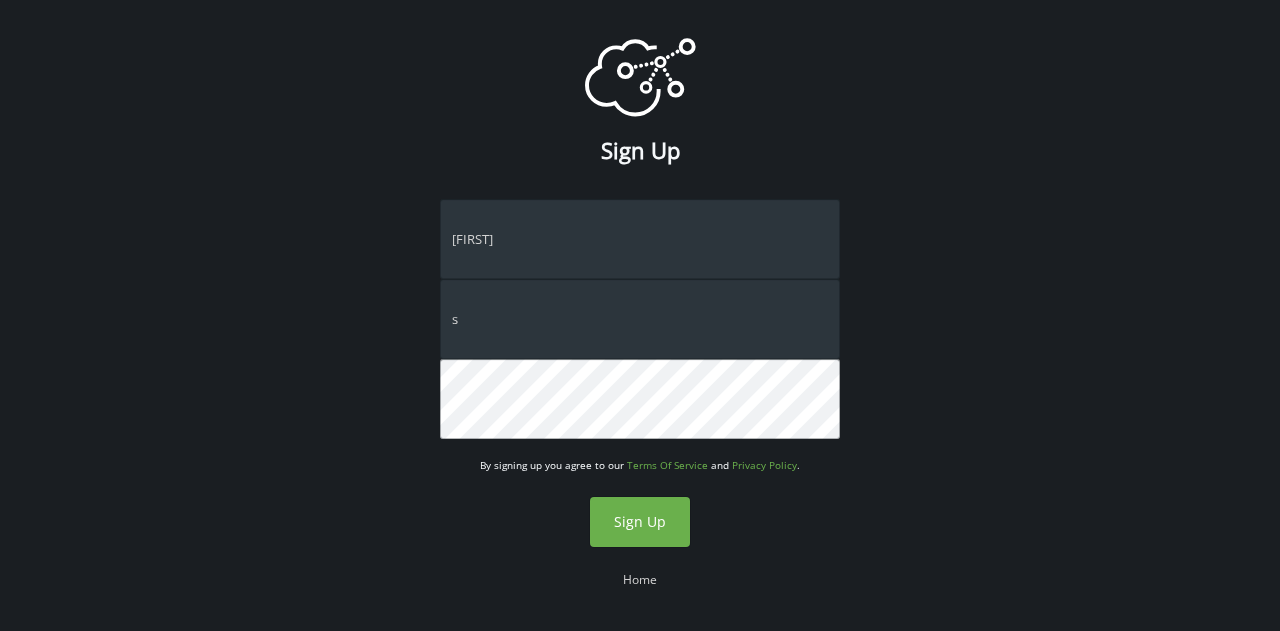 type on "siddarthan.sarav@tigeranalytics.com" 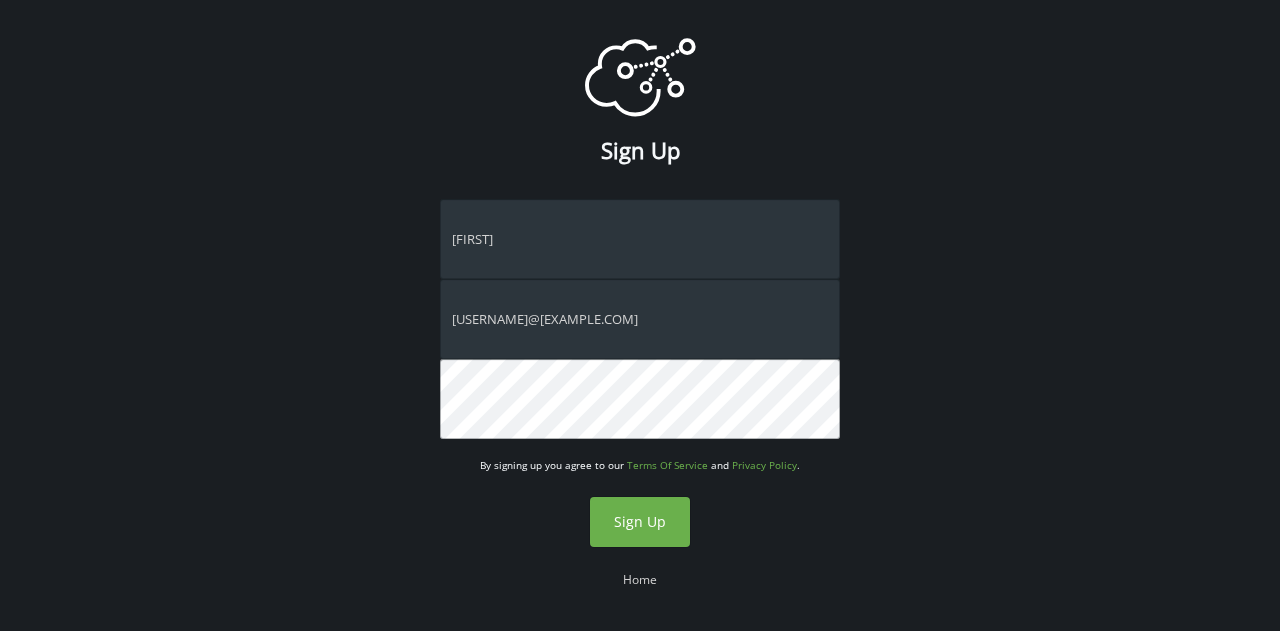 click on "Sign Up" at bounding box center [640, 522] 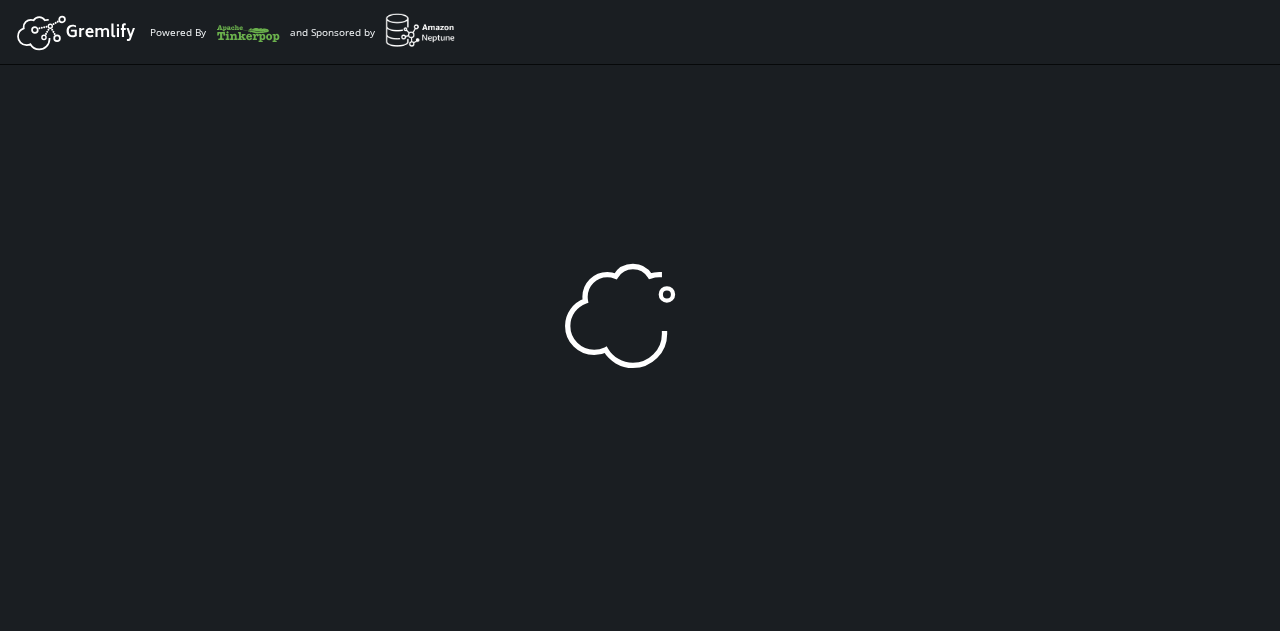 scroll, scrollTop: 0, scrollLeft: 0, axis: both 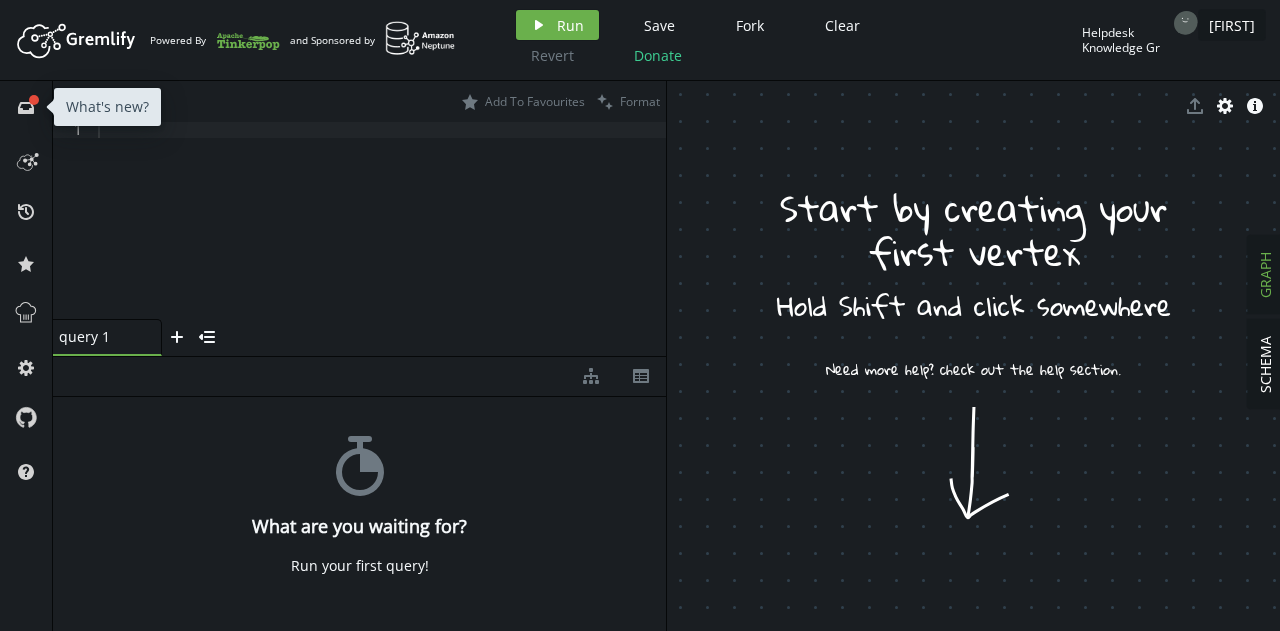 click on "full-circle inbox" at bounding box center (26, 107) 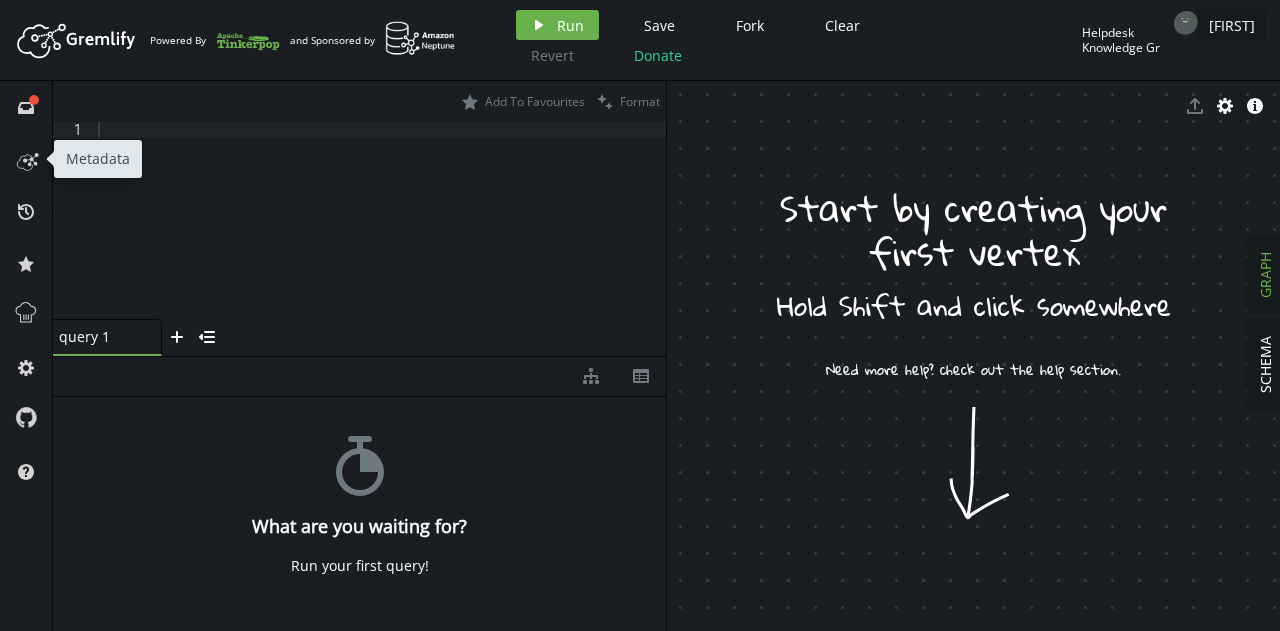 click at bounding box center (26, 159) 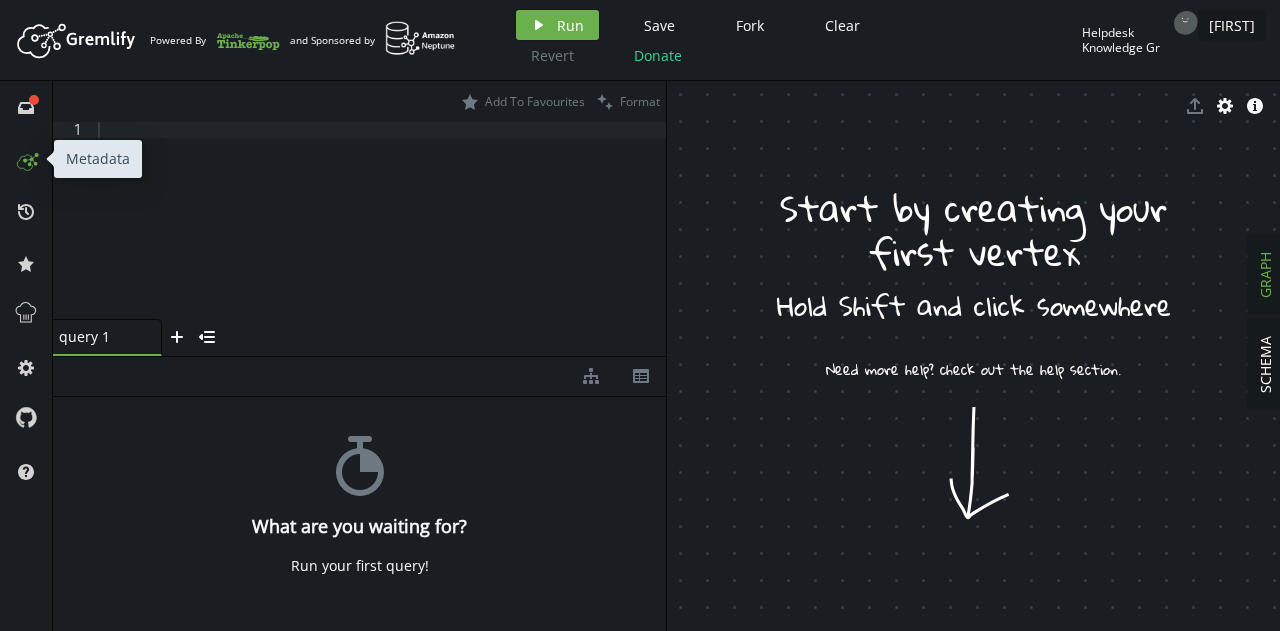 click at bounding box center (26, 159) 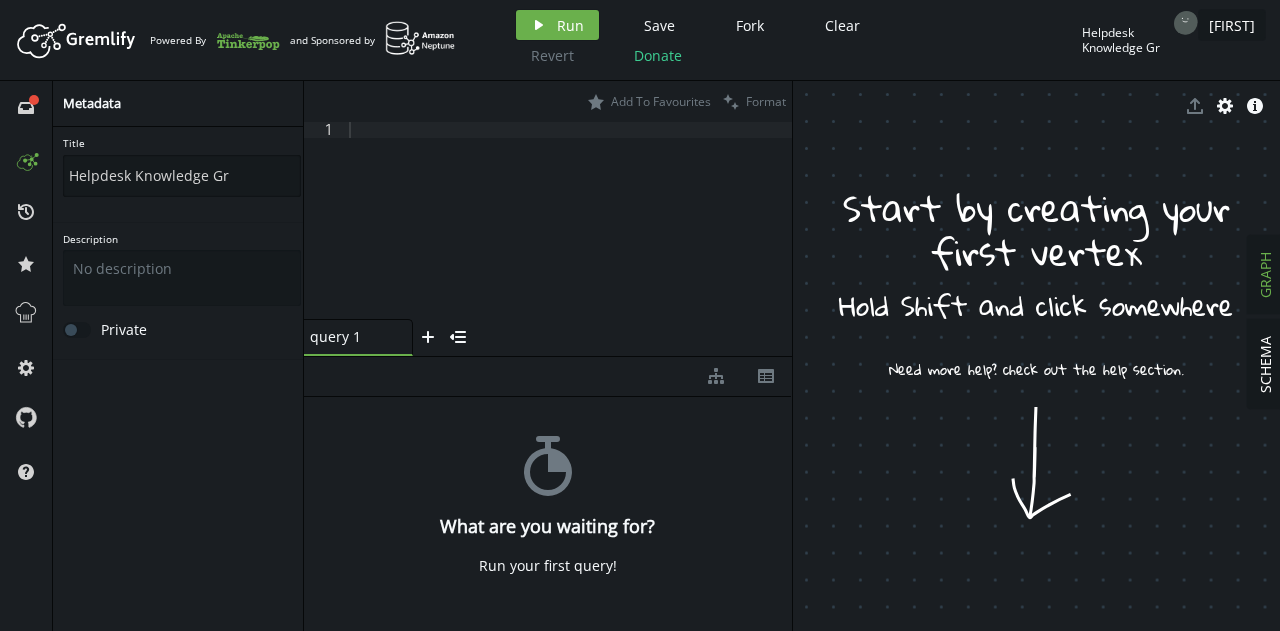 click on "Helpdesk Knowledge Gr" at bounding box center [182, 176] 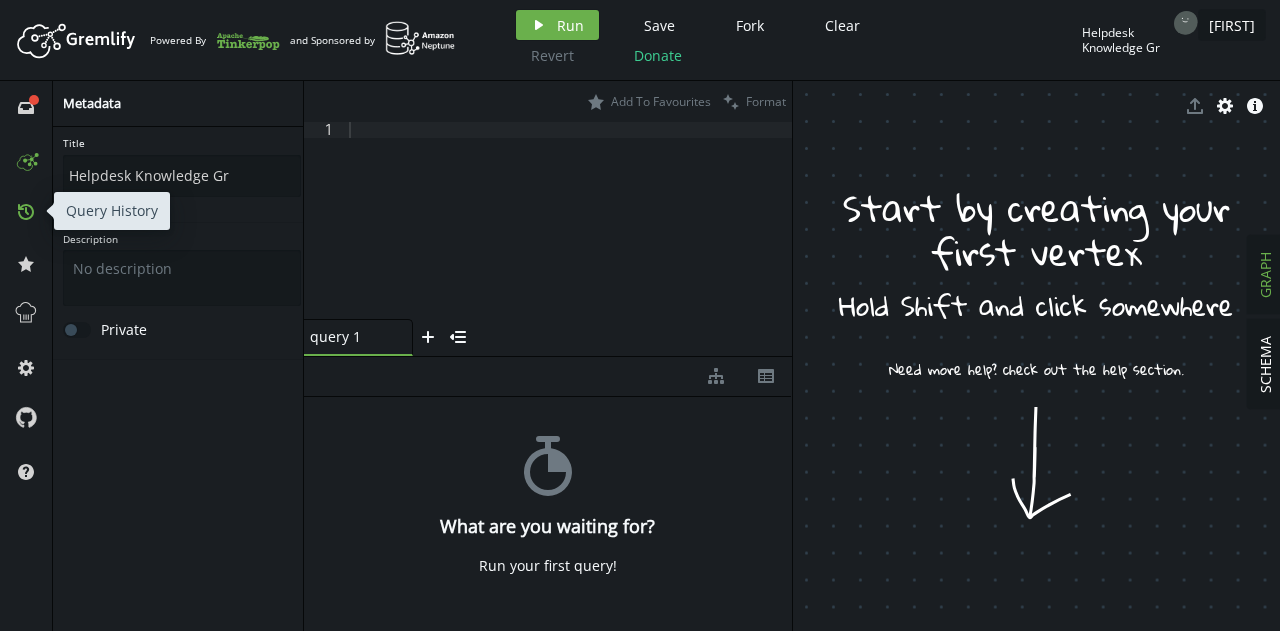 click on "history" at bounding box center (26, 211) 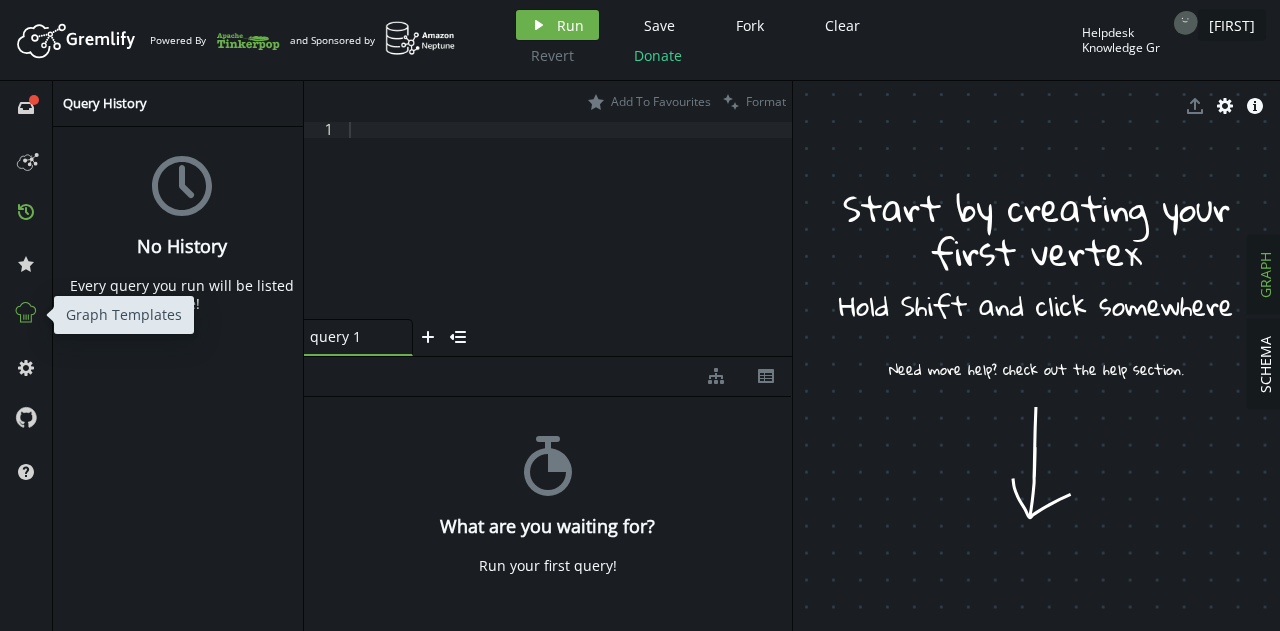 click at bounding box center (26, 313) 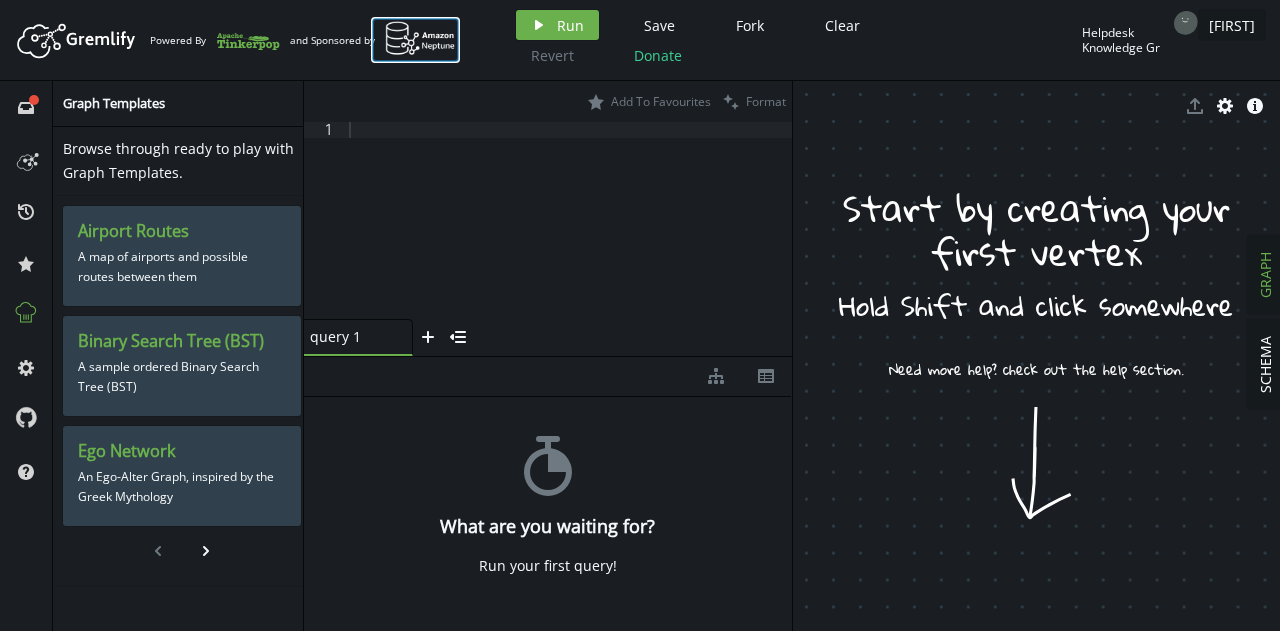 click at bounding box center (420, 38) 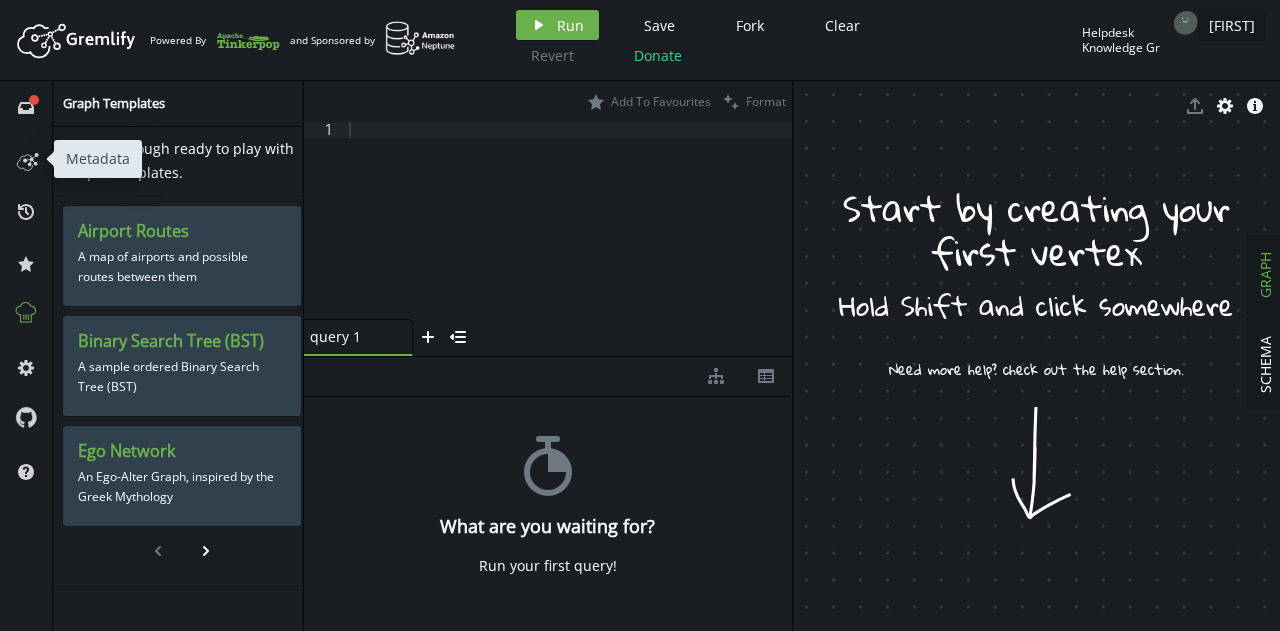click at bounding box center (26, 159) 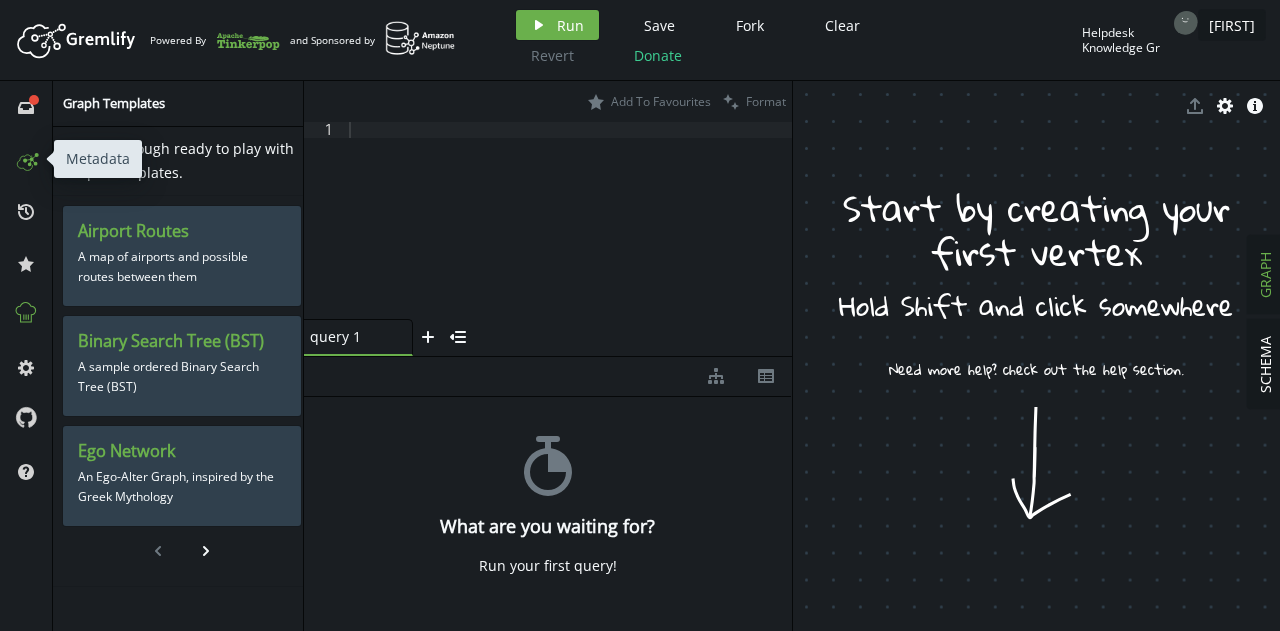 click at bounding box center [26, 159] 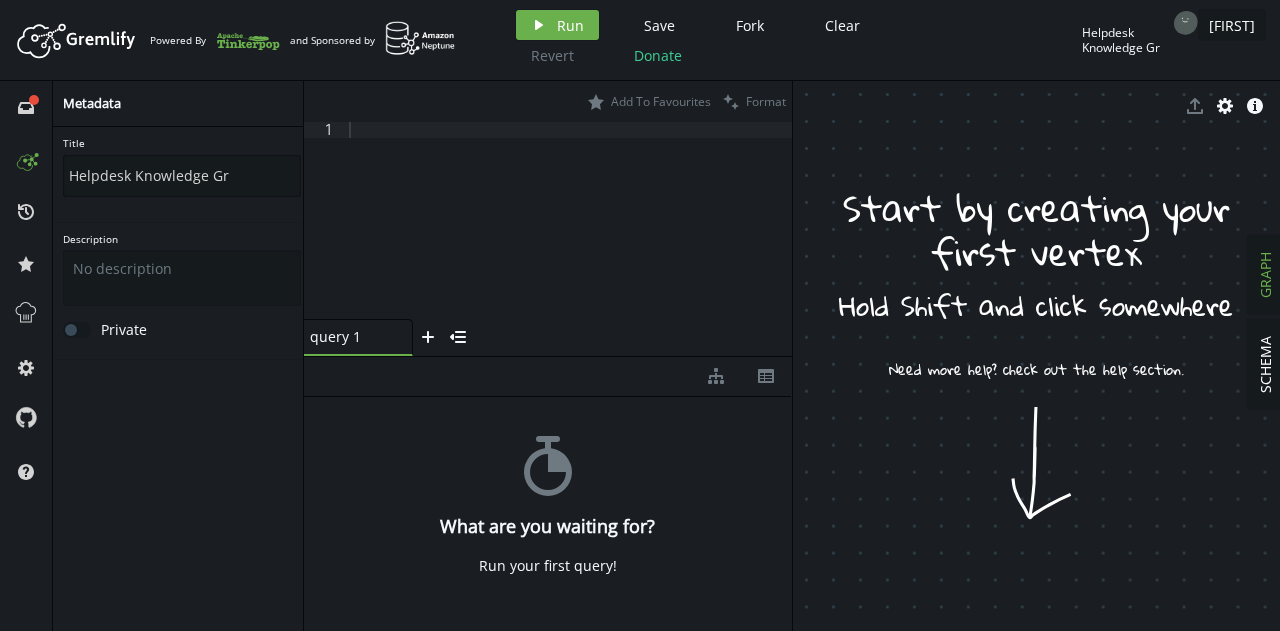 click on "Helpdesk Knowledge Gr" at bounding box center [182, 176] 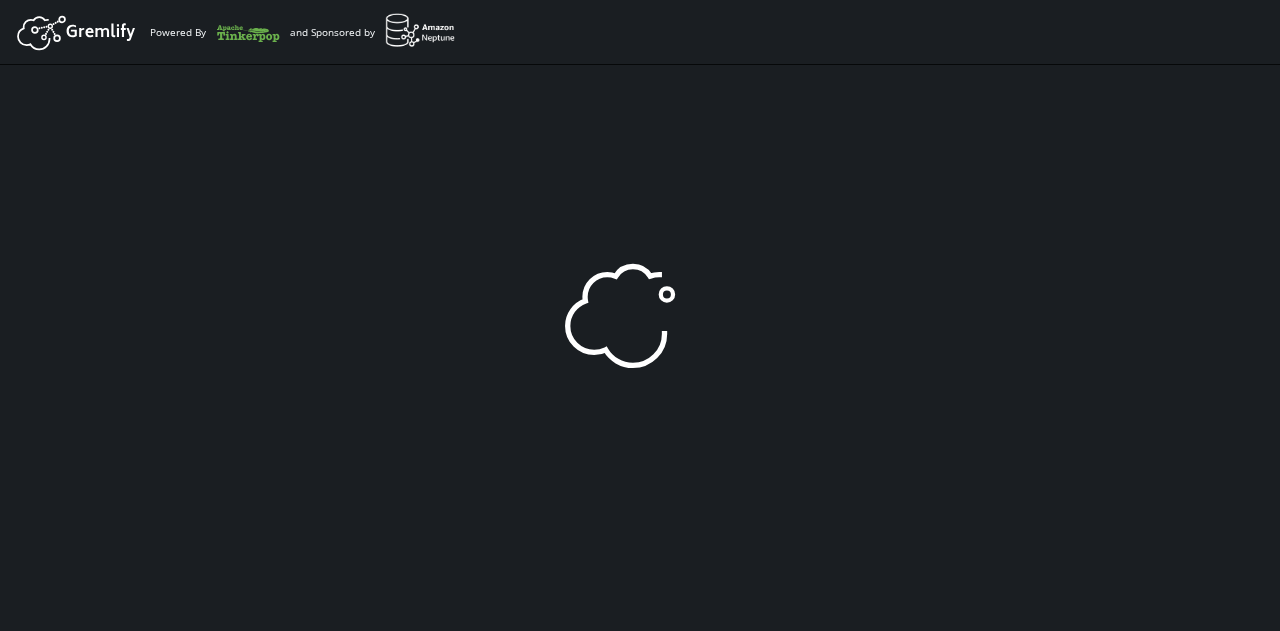 scroll, scrollTop: 0, scrollLeft: 0, axis: both 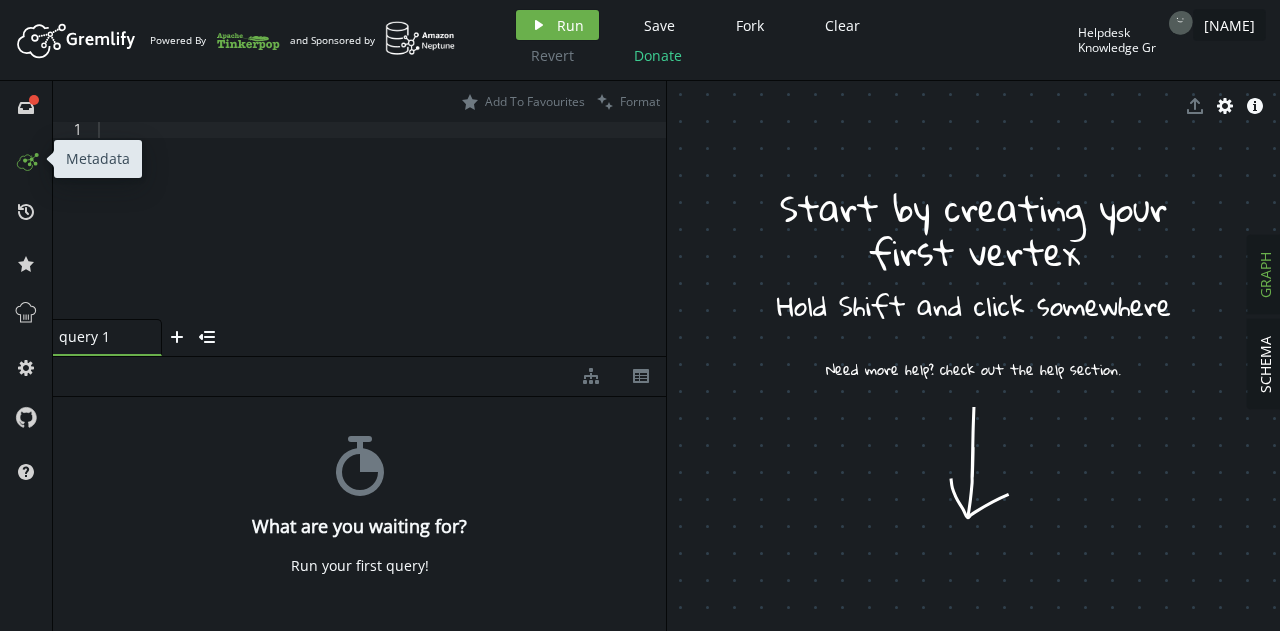 click at bounding box center (26, 159) 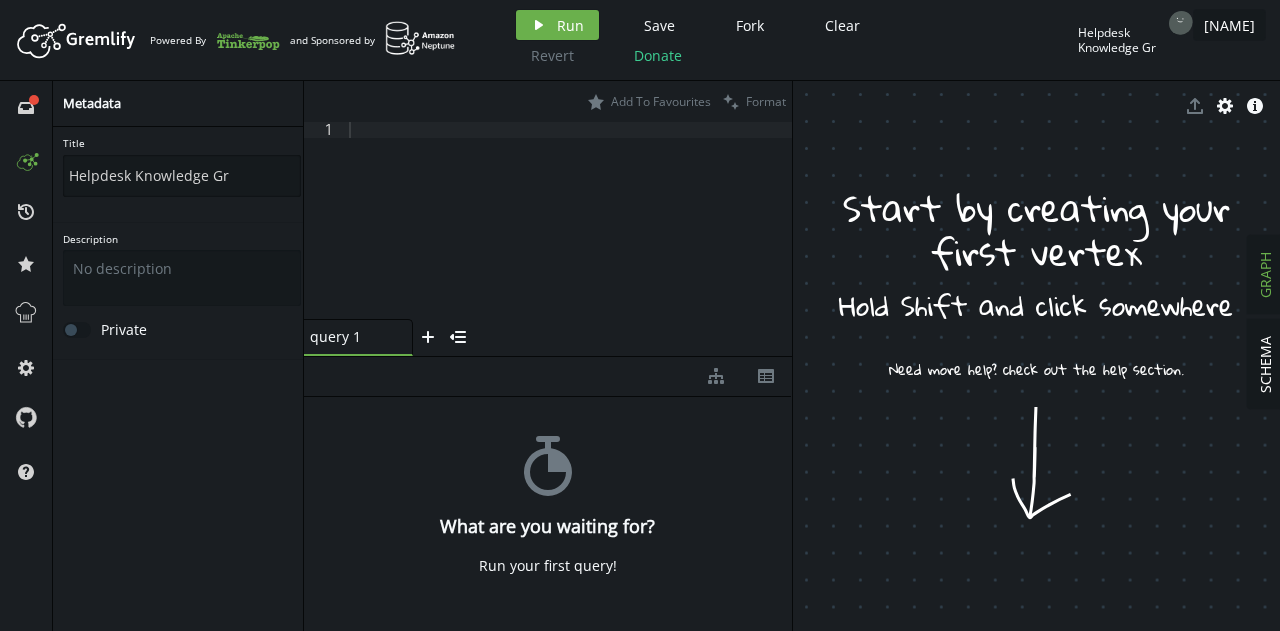 click on "Helpdesk Knowledge Gr" at bounding box center [182, 176] 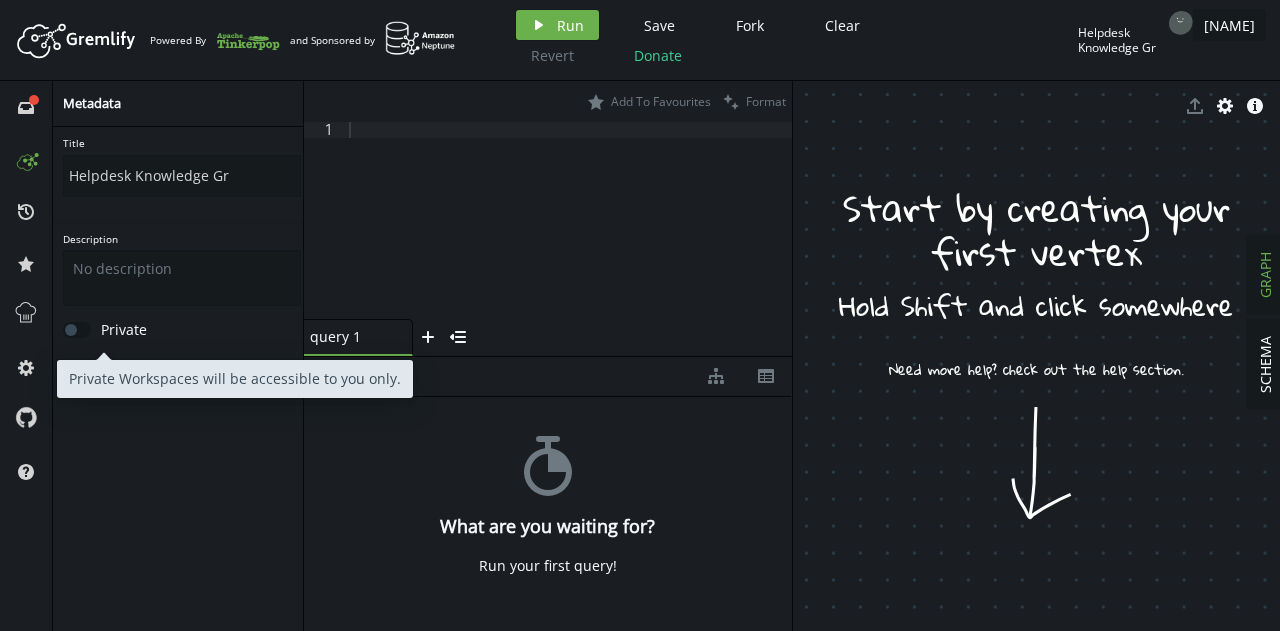 click on "Private" at bounding box center [105, 330] 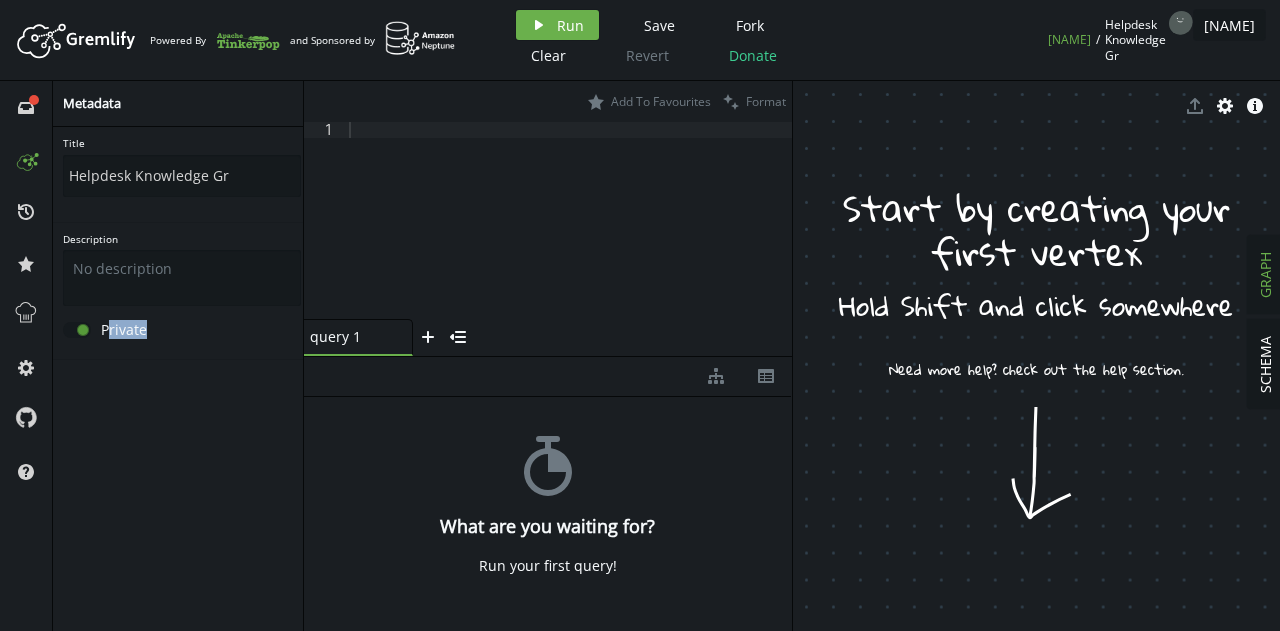 drag, startPoint x: 111, startPoint y: 321, endPoint x: 364, endPoint y: 366, distance: 256.97083 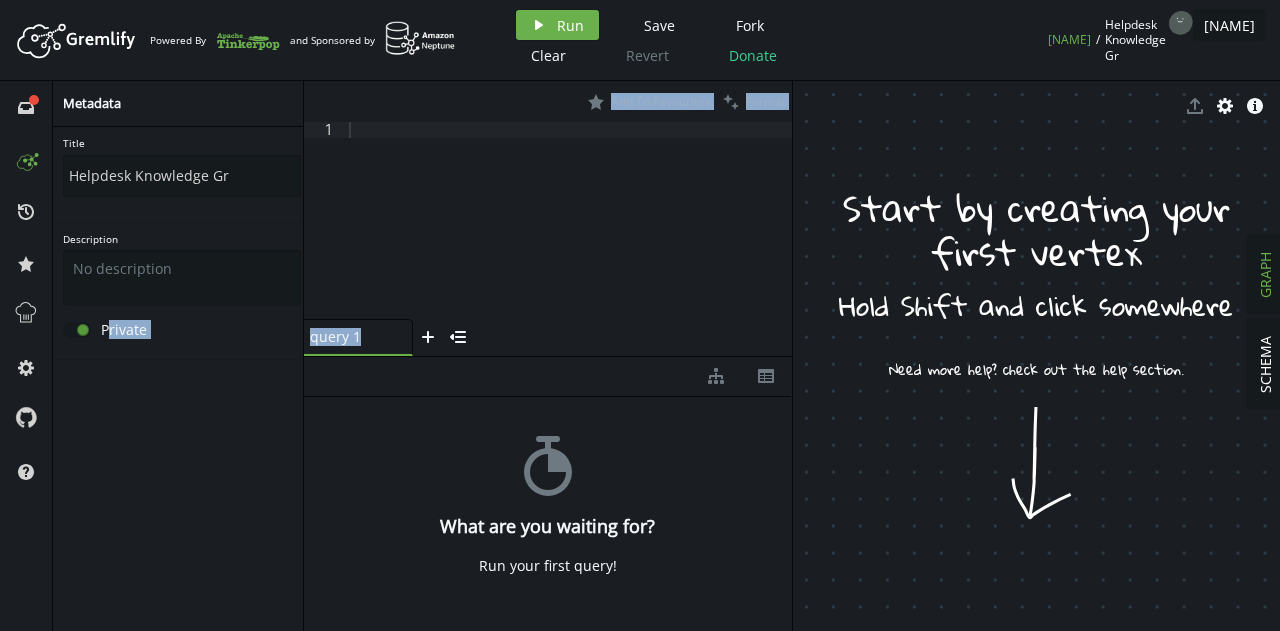 click on "stopwatch What are you waiting for? Run your first query!" at bounding box center (548, 509) 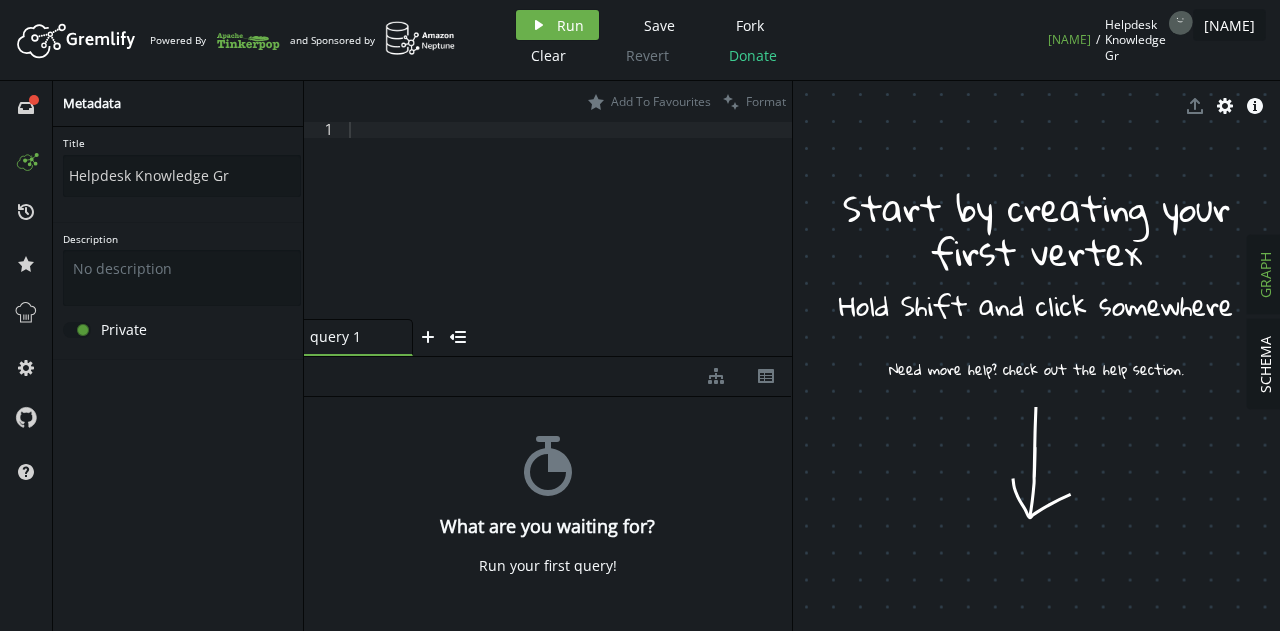 click on "Description   Private" at bounding box center (182, 175) 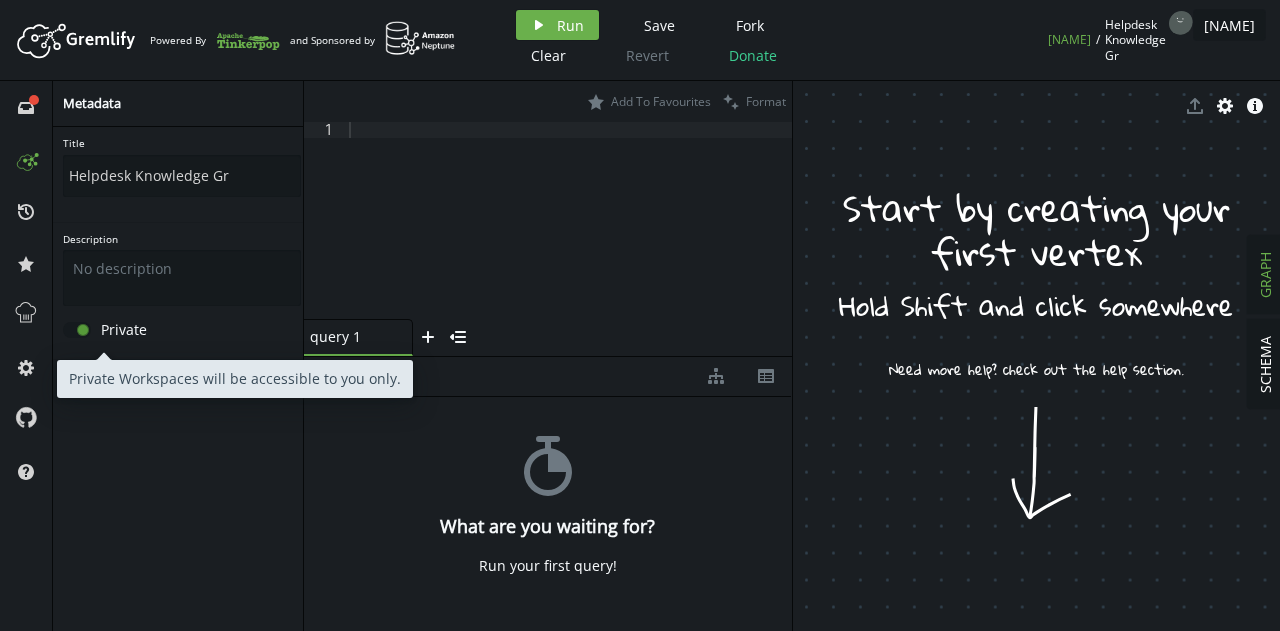 click on "Private" at bounding box center (105, 330) 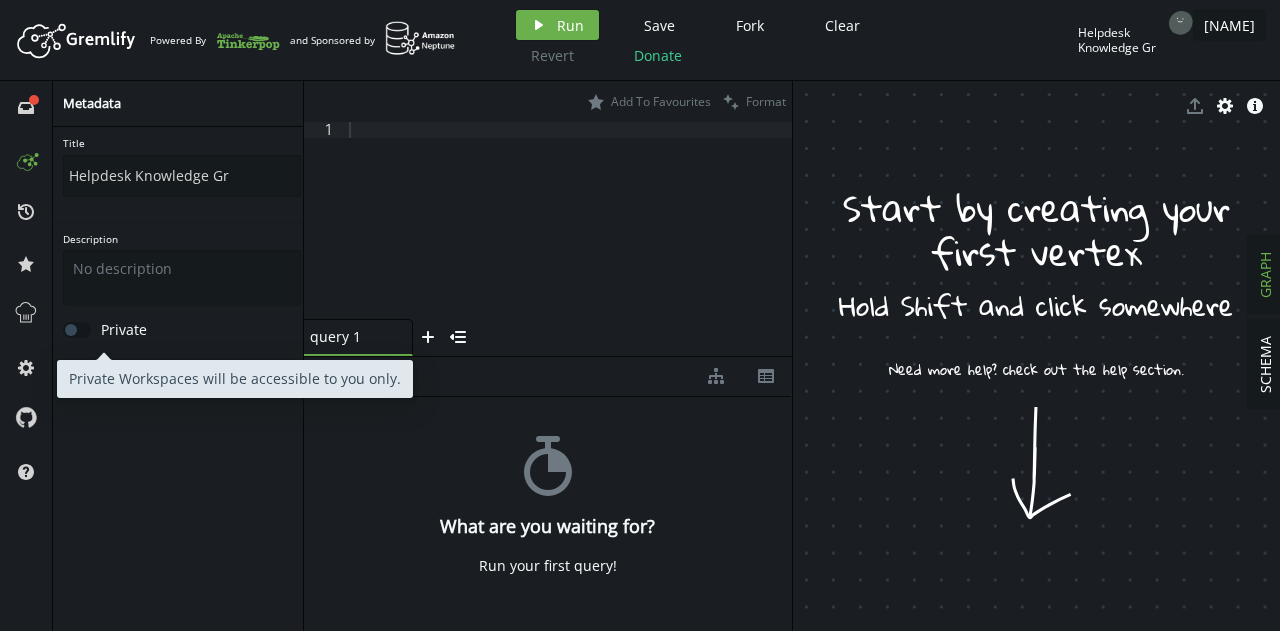 click on "Private" at bounding box center (105, 330) 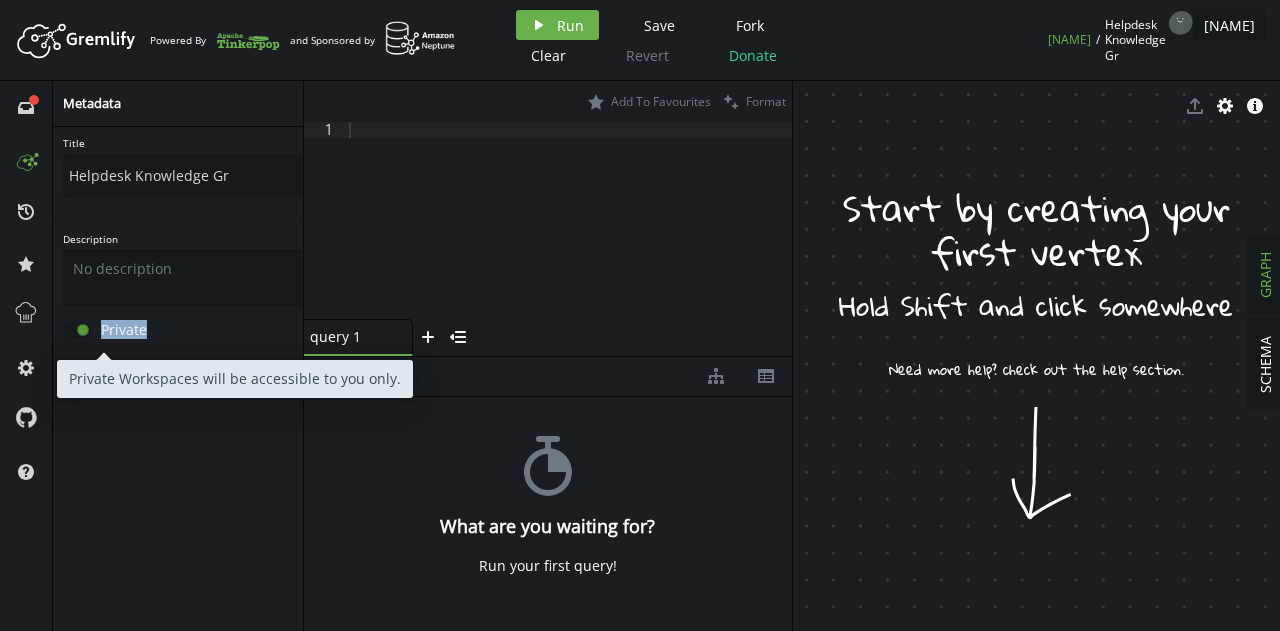 click on "Private" at bounding box center (105, 330) 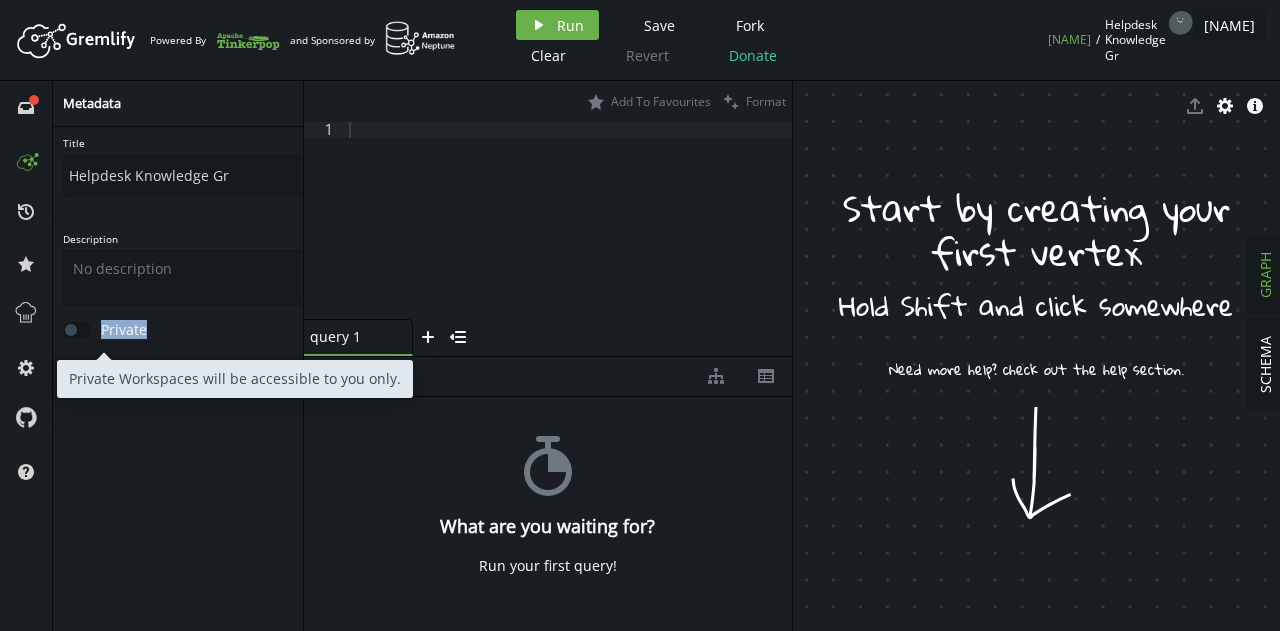checkbox on "false" 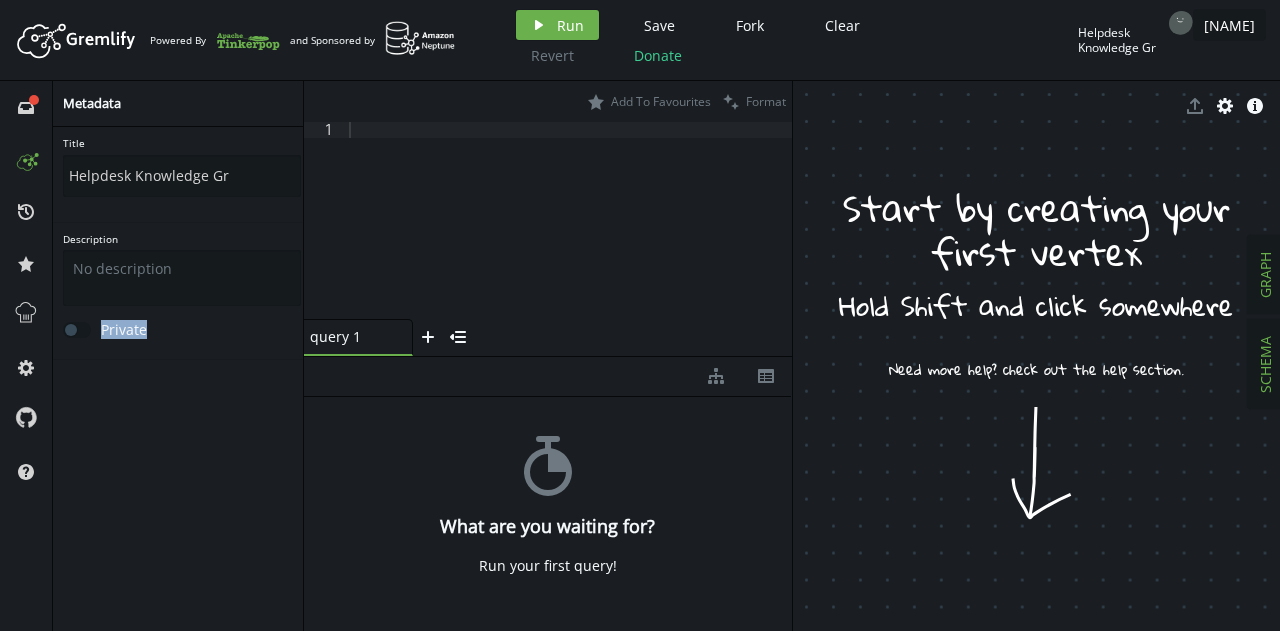 click on "SCHEMA" at bounding box center (1265, 364) 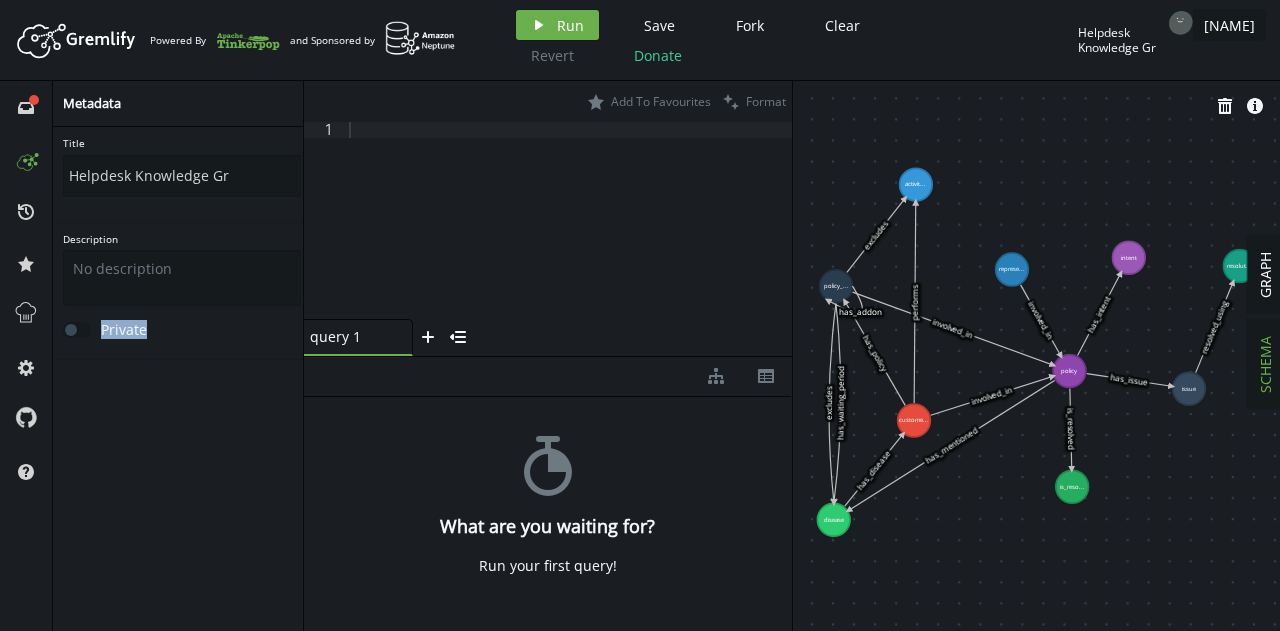 drag, startPoint x: 679, startPoint y: 56, endPoint x: 765, endPoint y: 218, distance: 183.41211 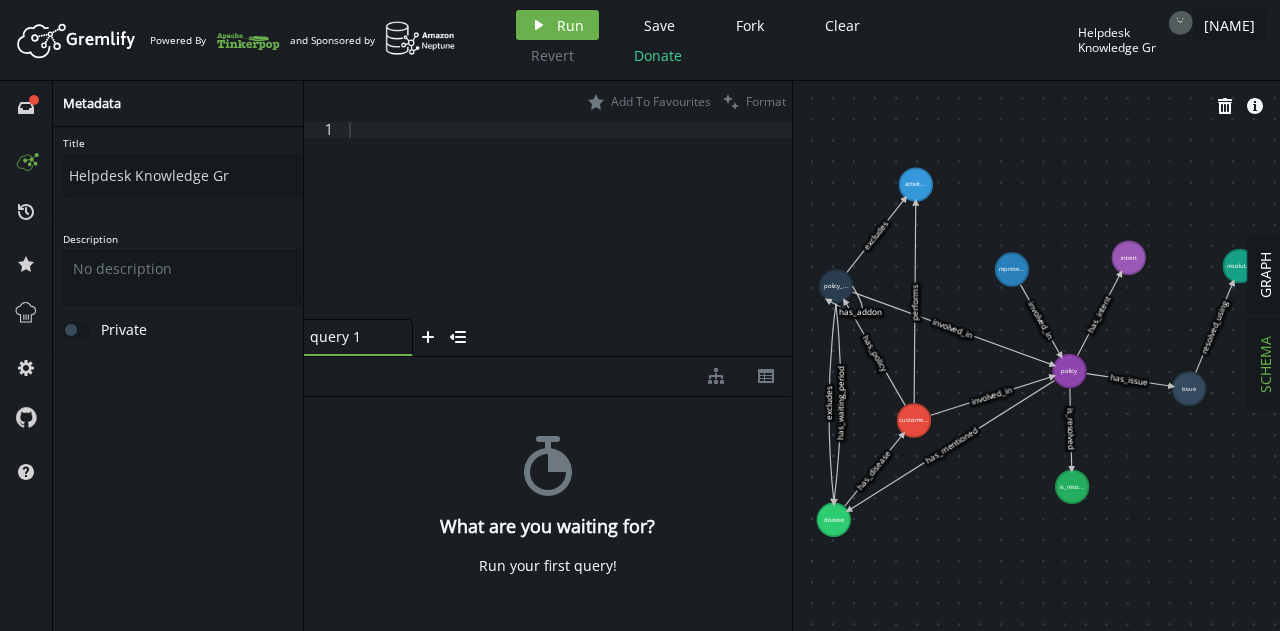 click at bounding box center (568, 236) 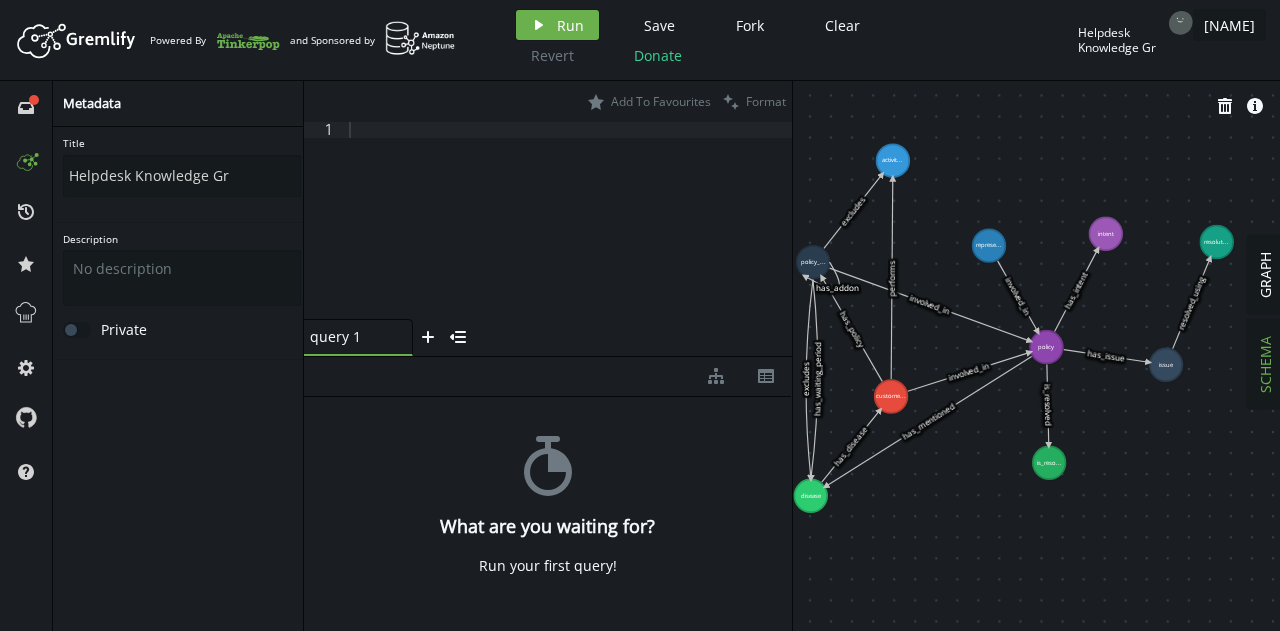 drag, startPoint x: 793, startPoint y: 239, endPoint x: 774, endPoint y: 217, distance: 29.068884 